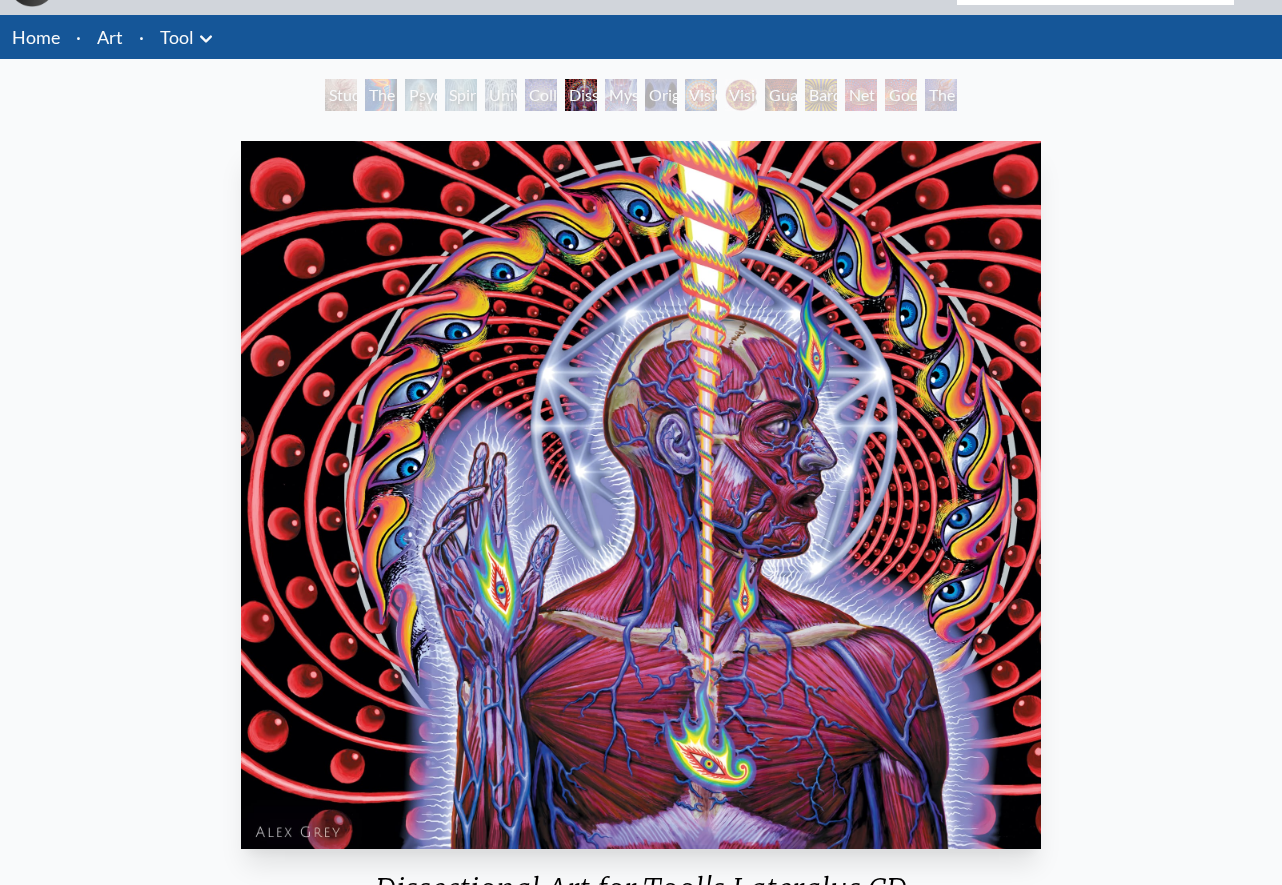 scroll, scrollTop: 0, scrollLeft: 0, axis: both 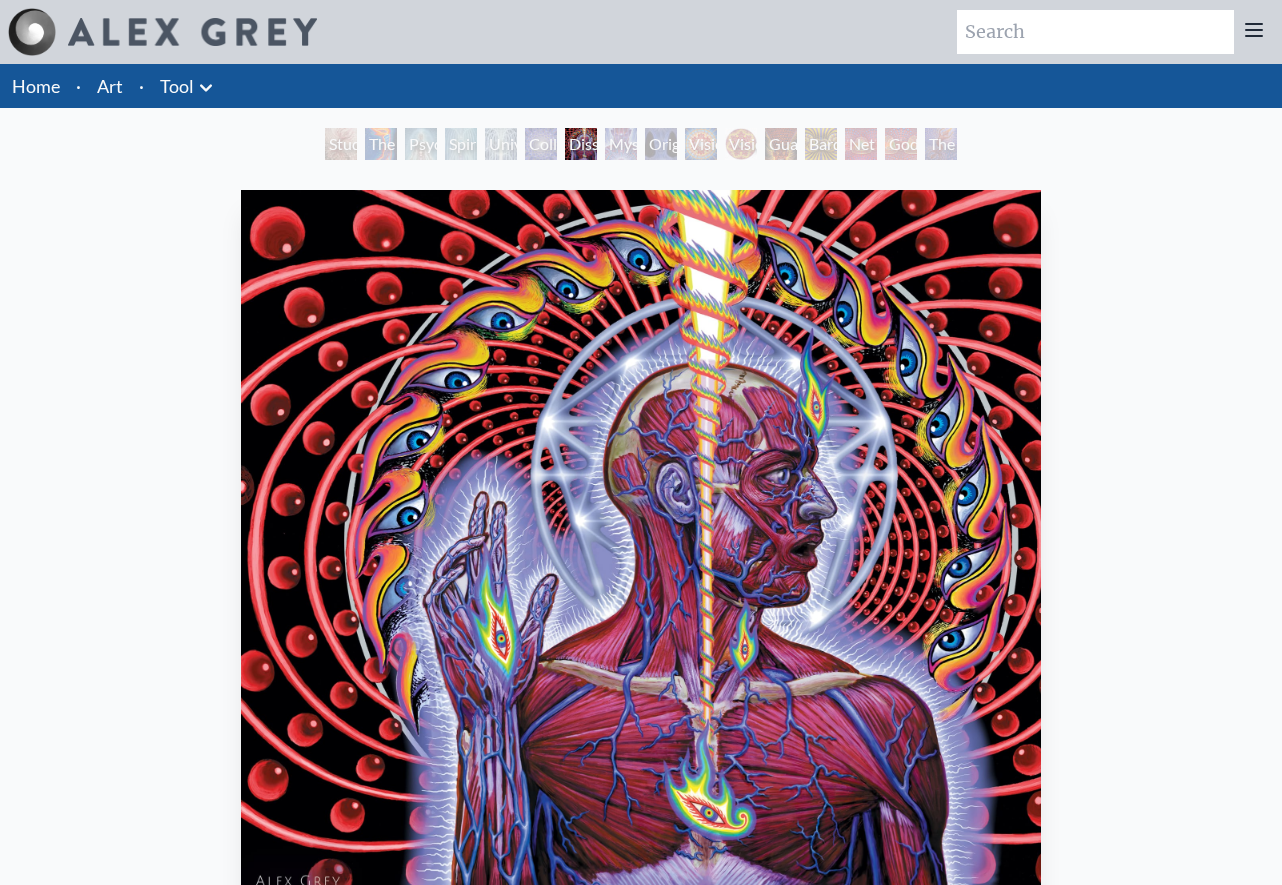 click on "Mystic Eye" at bounding box center (621, 144) 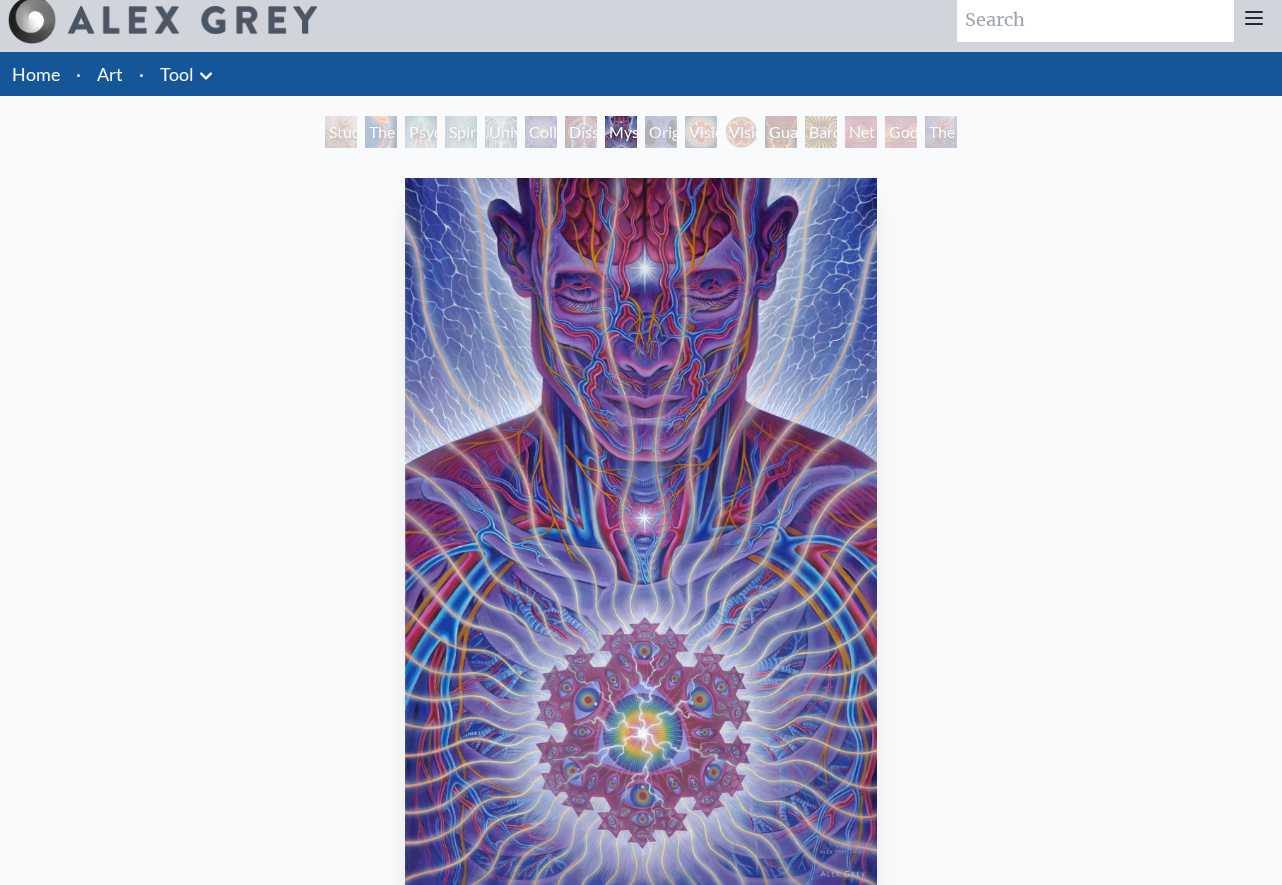 scroll, scrollTop: 0, scrollLeft: 0, axis: both 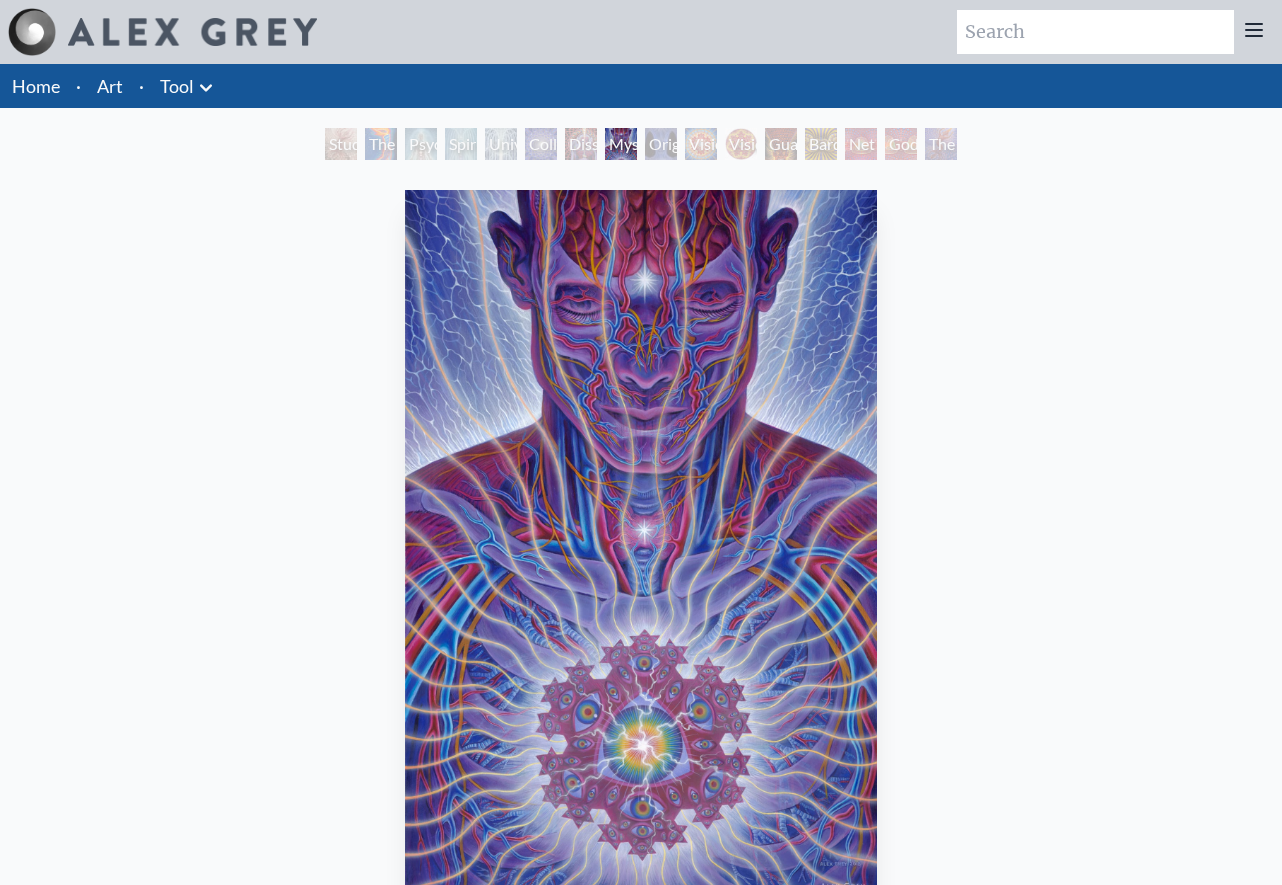 click on "Mystic Eye" at bounding box center [621, 144] 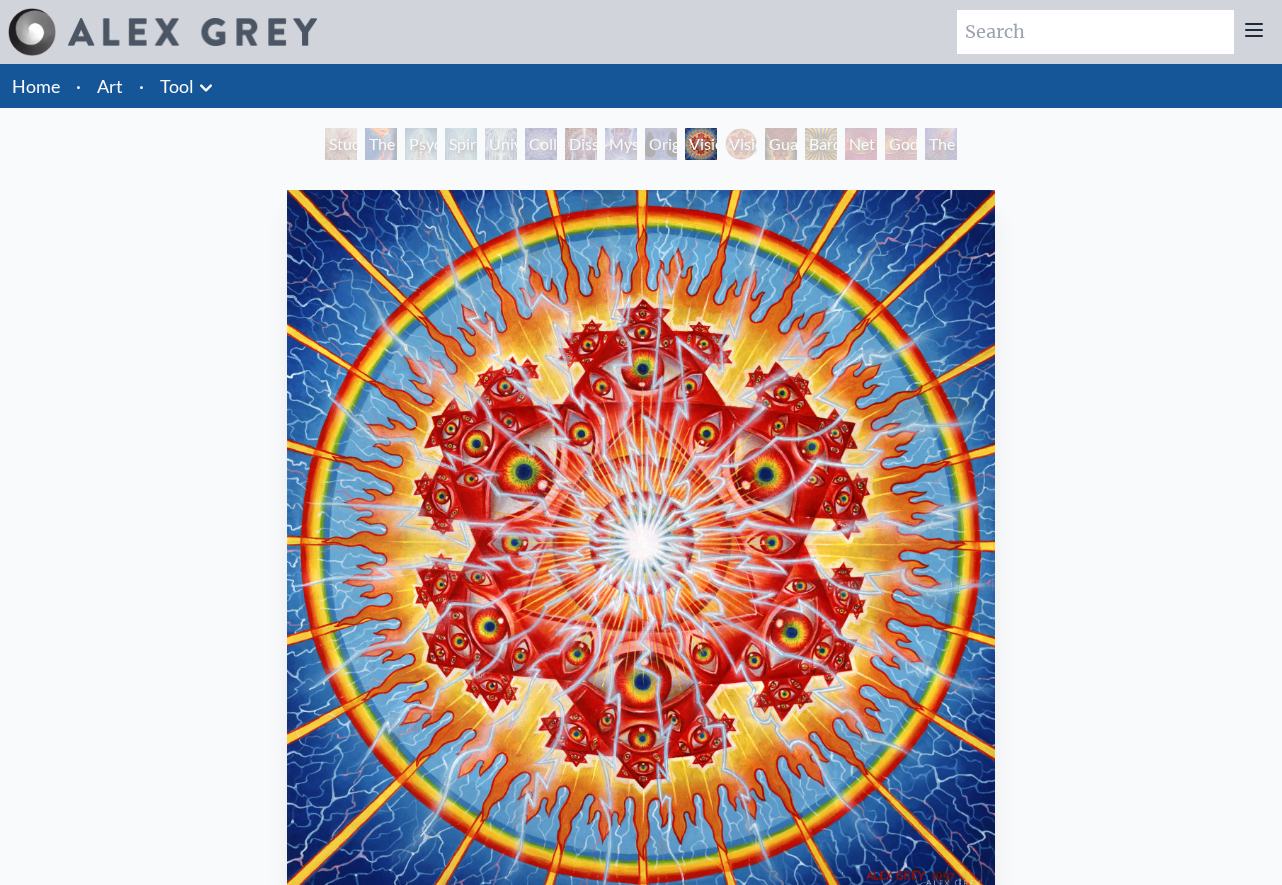 click on "Guardian of Infinite Vision" at bounding box center (781, 144) 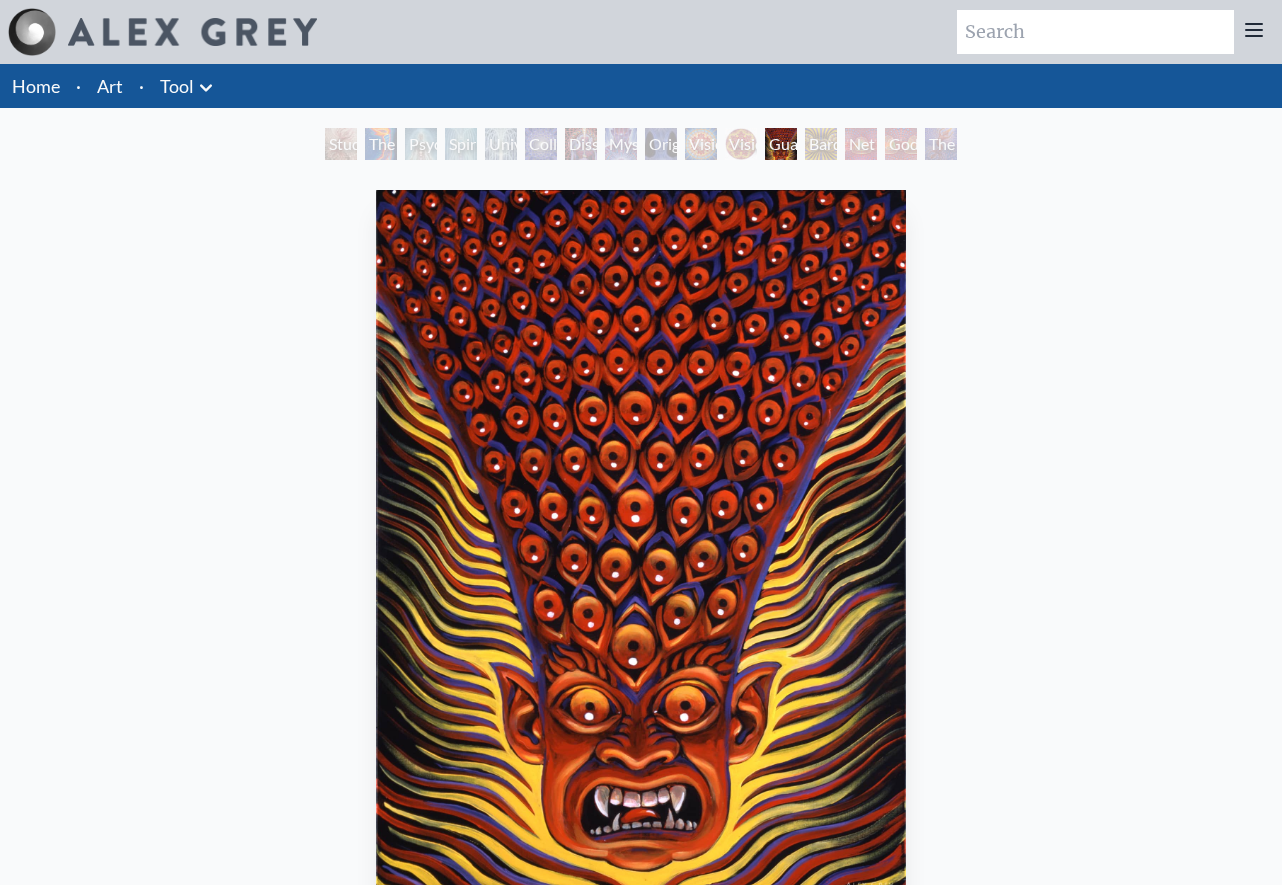 click on "Godself" at bounding box center [901, 144] 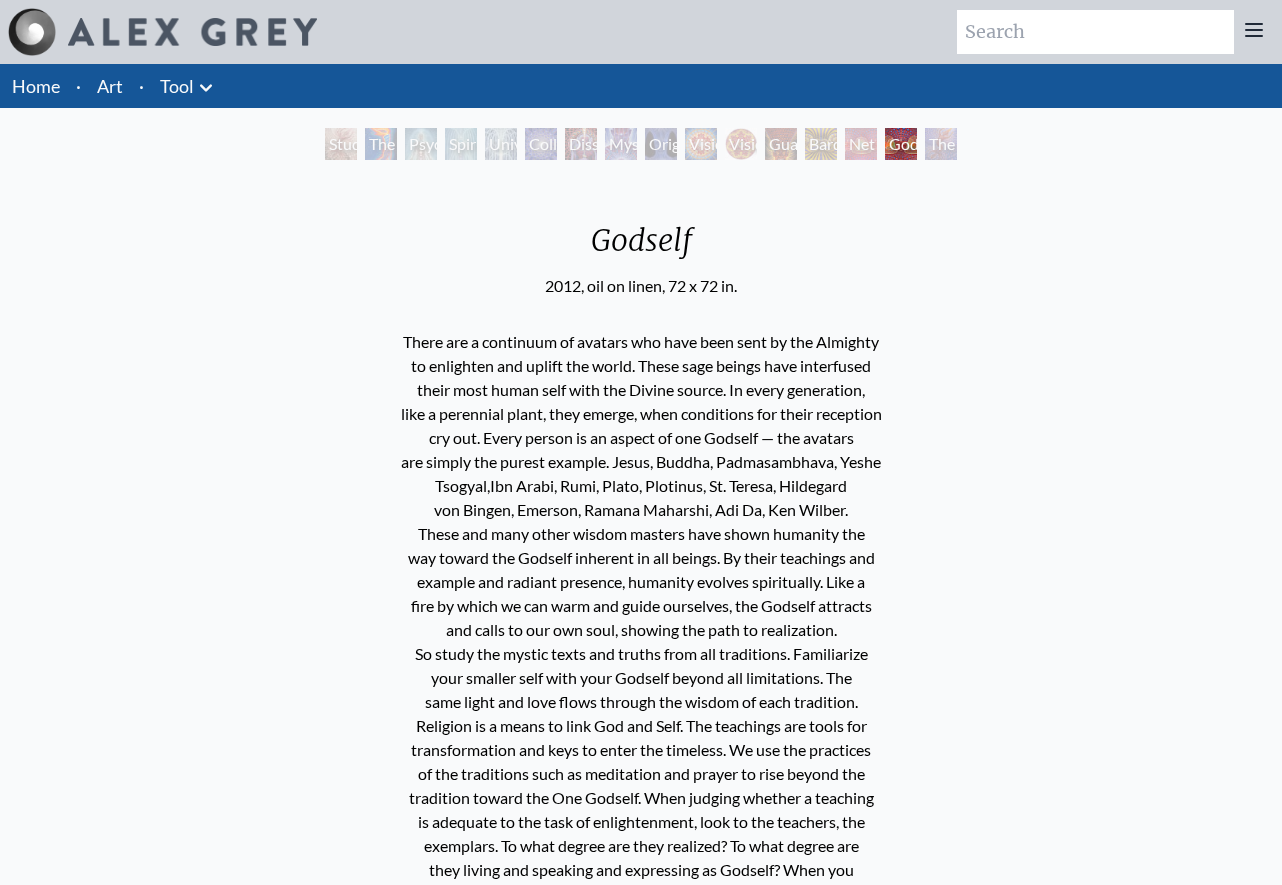 click on "Net of Being" at bounding box center (861, 144) 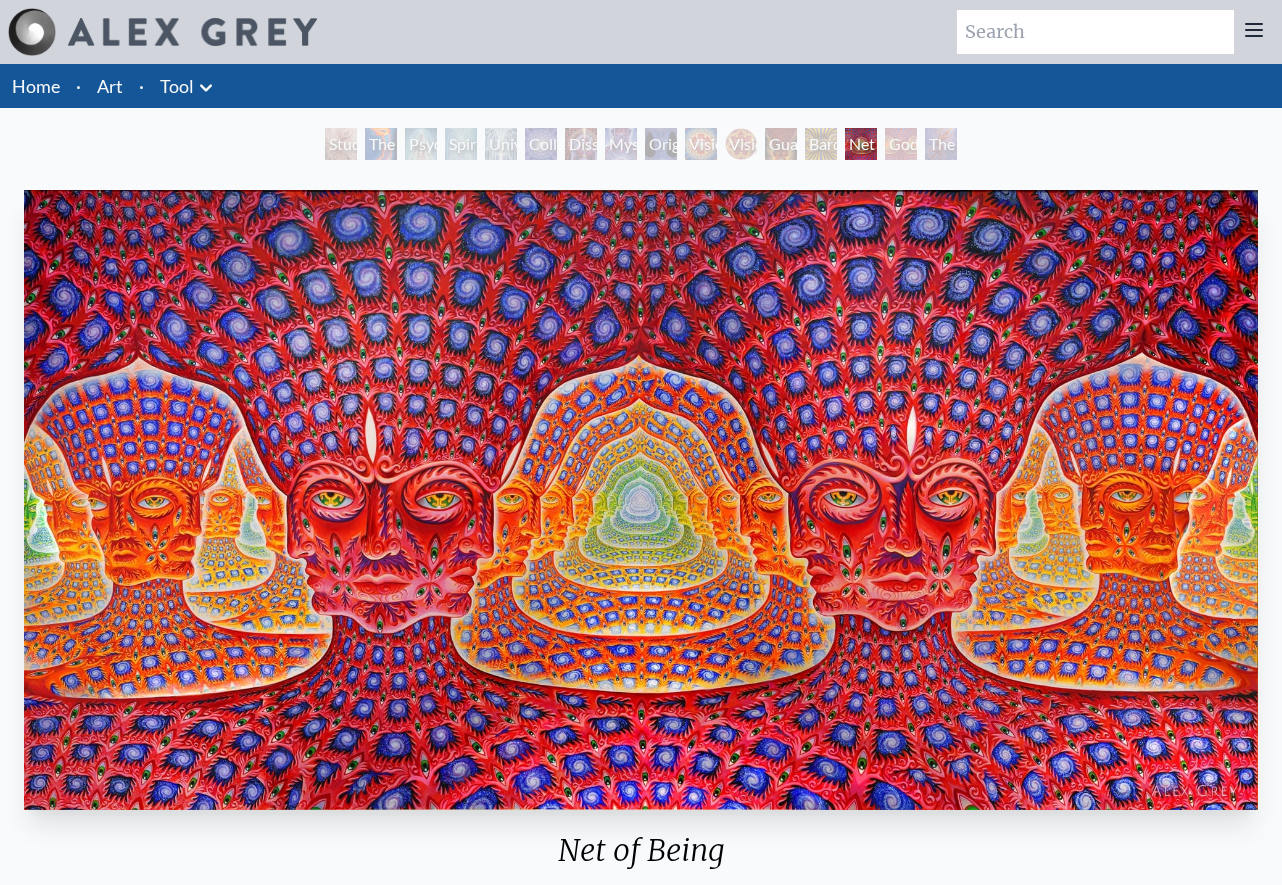 click on "Bardo Being" at bounding box center (821, 144) 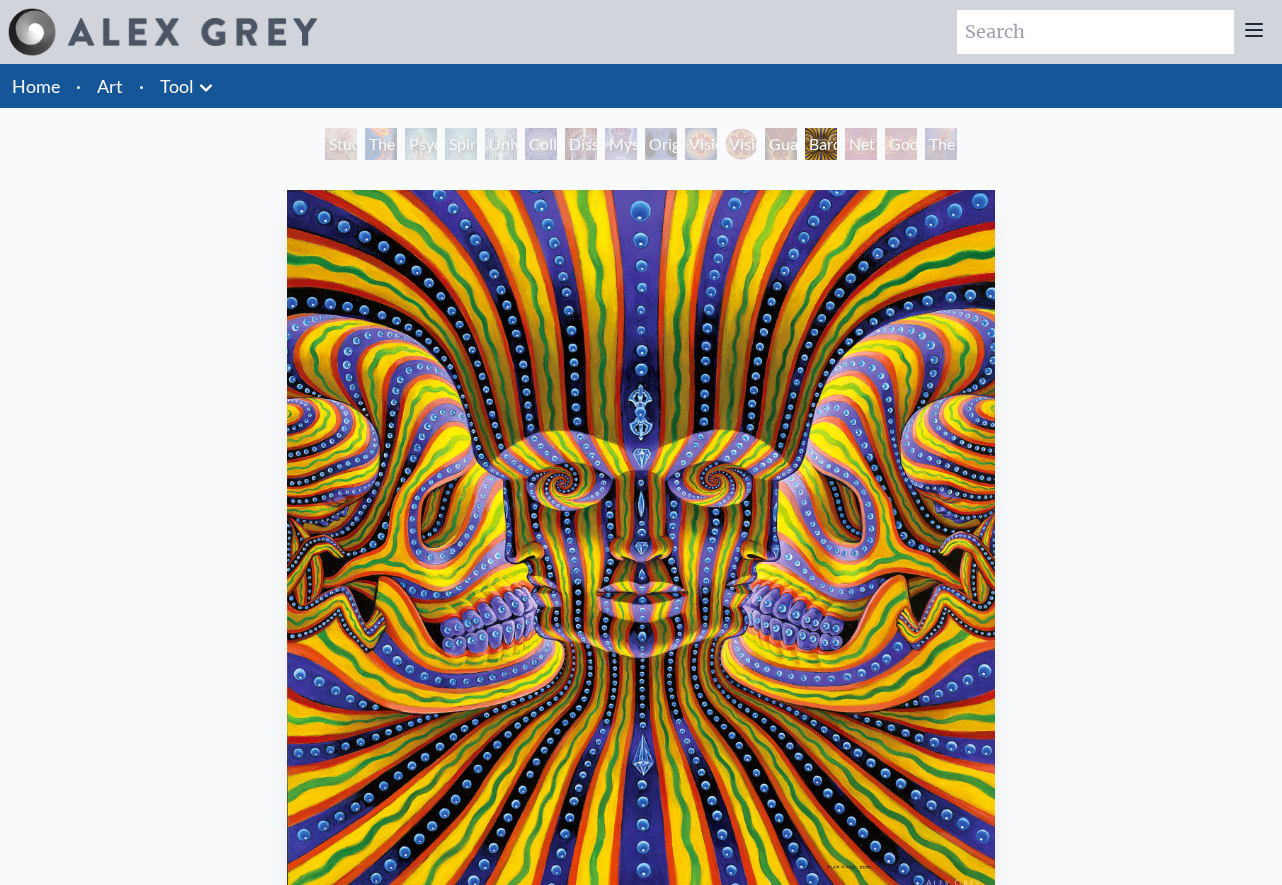 click on "The Great Turn" at bounding box center [941, 144] 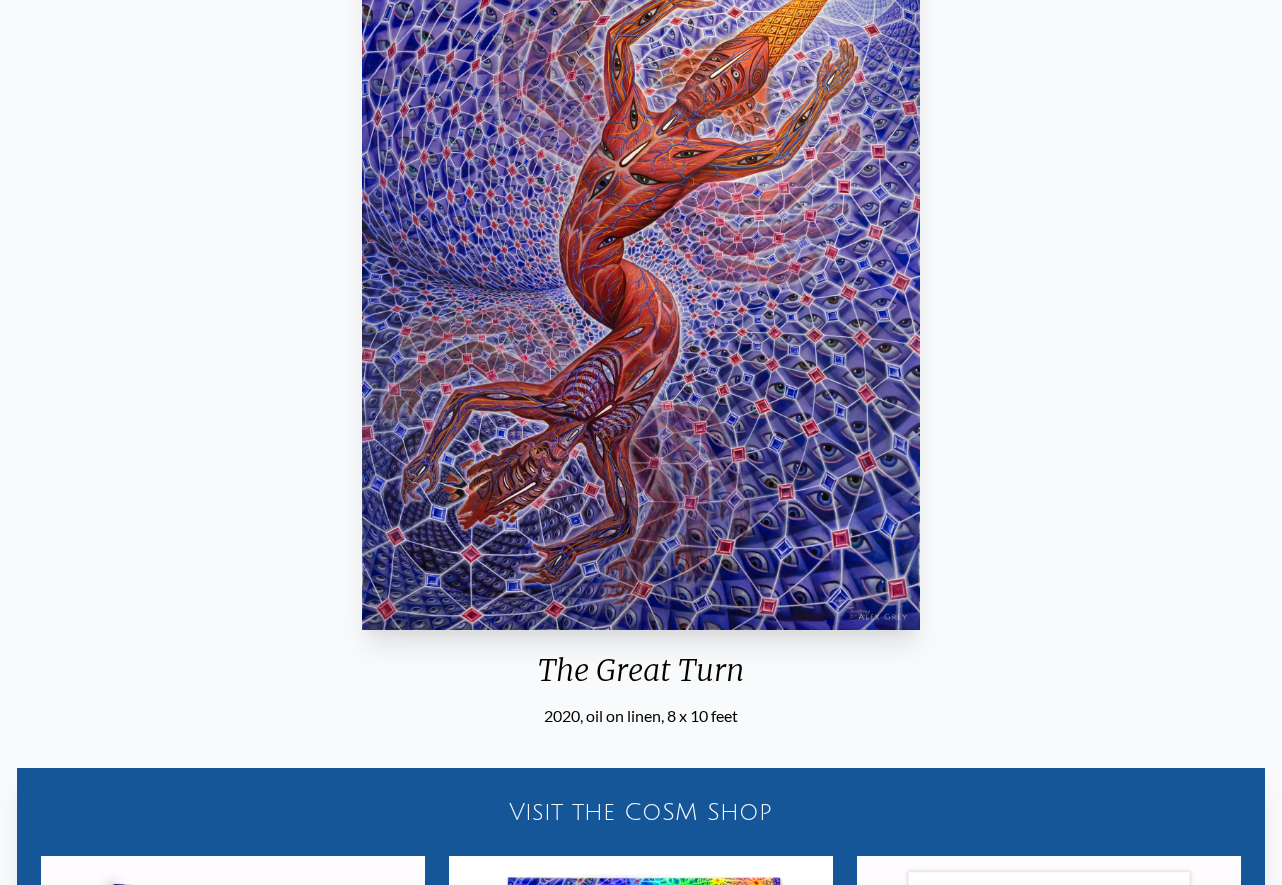 scroll, scrollTop: 0, scrollLeft: 0, axis: both 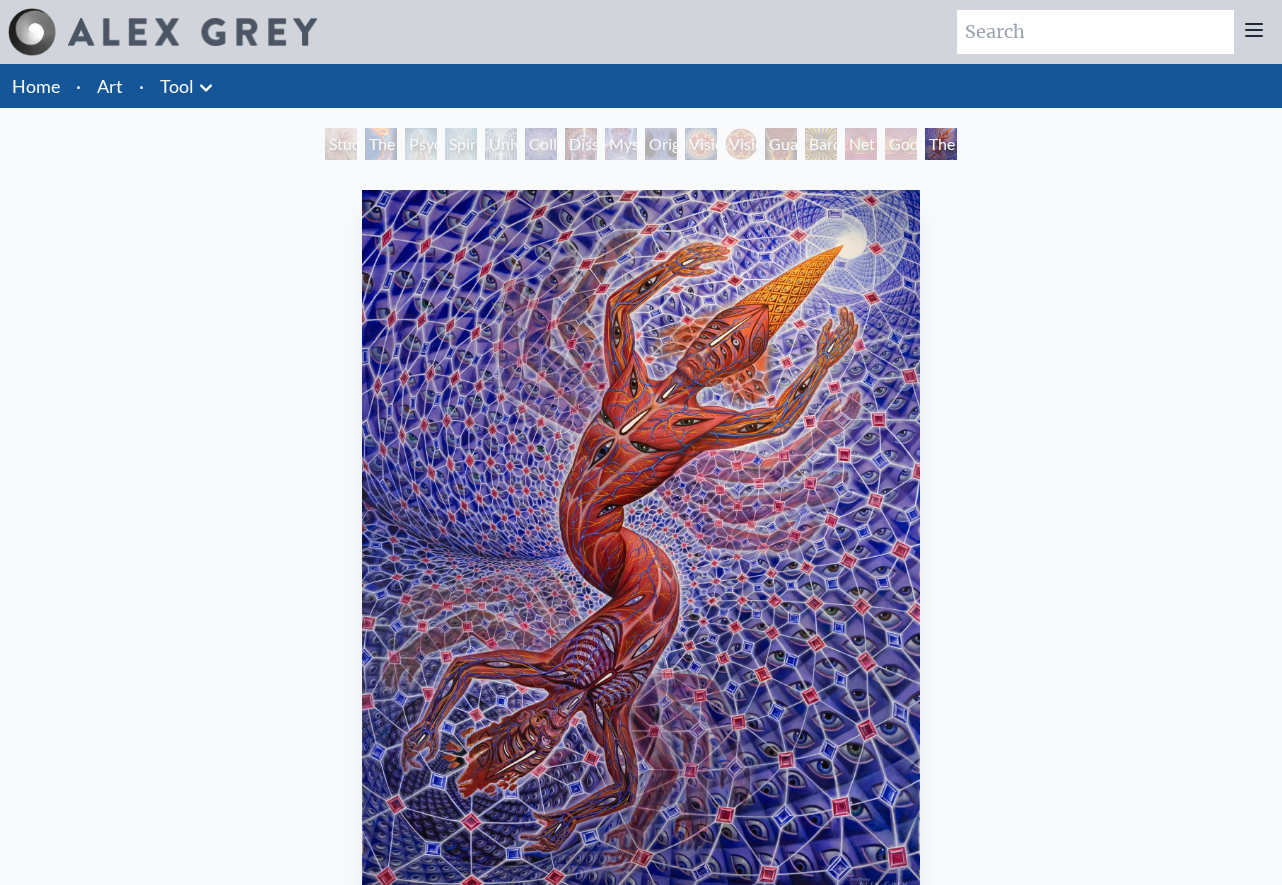 click on "Net of Being" at bounding box center (861, 144) 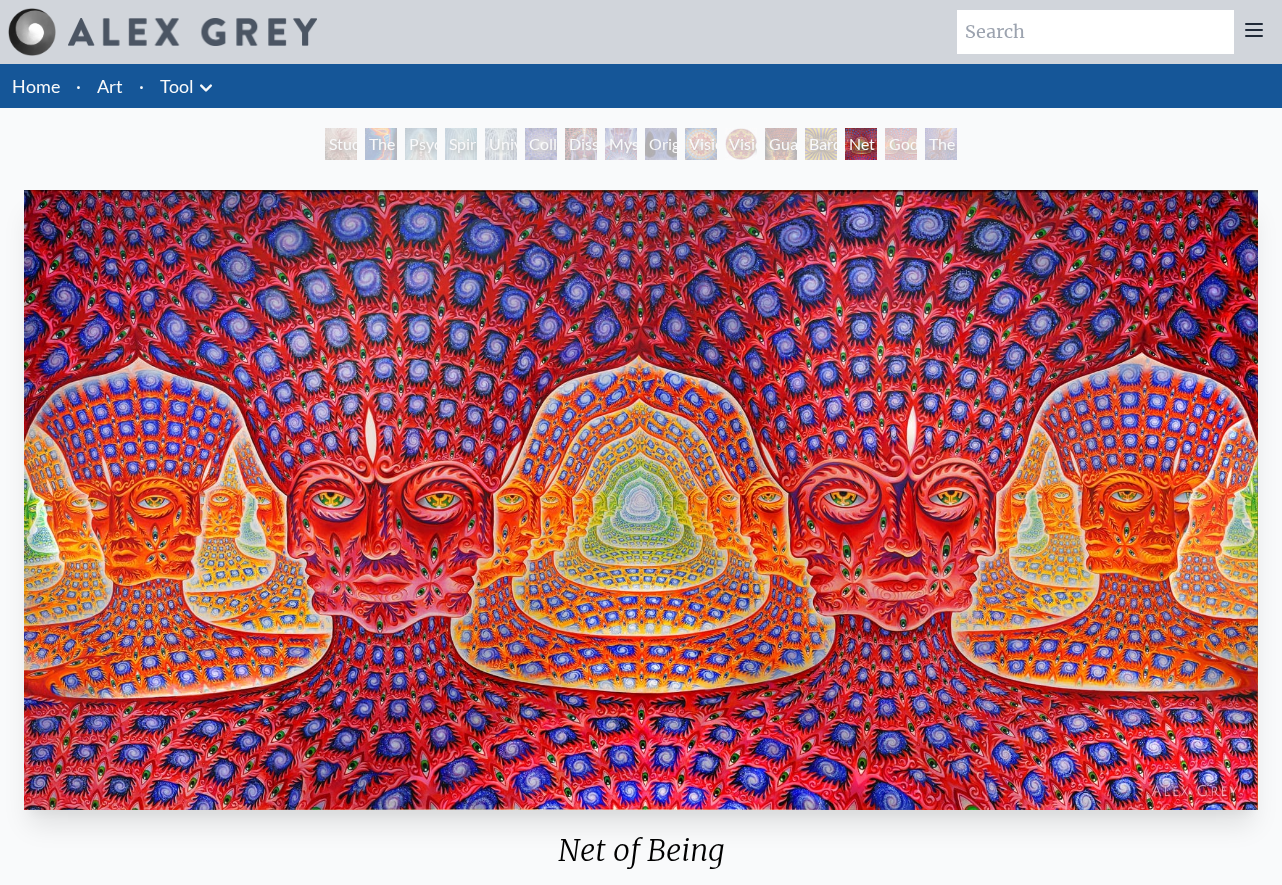 click on "Guardian of Infinite Vision" at bounding box center [781, 144] 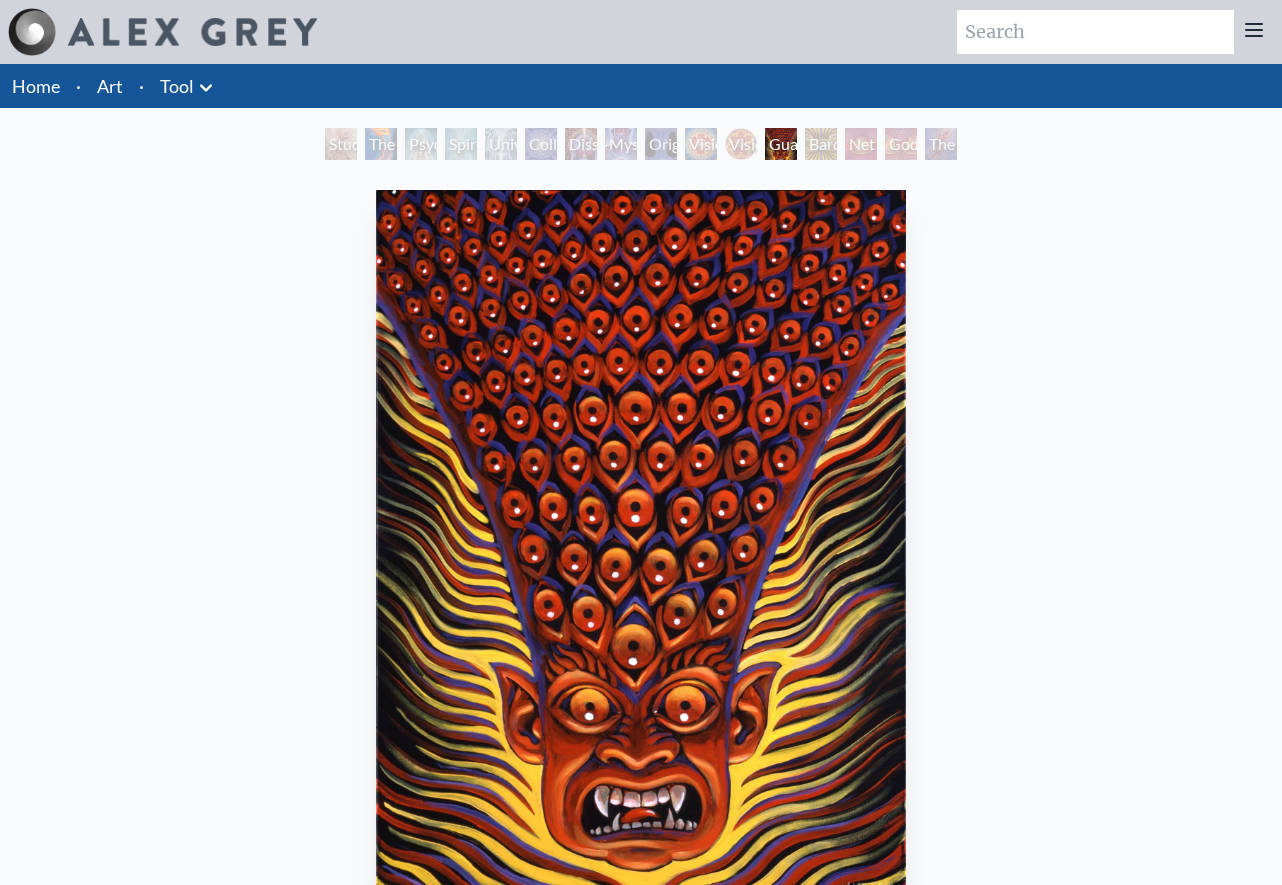 click on "Original Face" at bounding box center [661, 144] 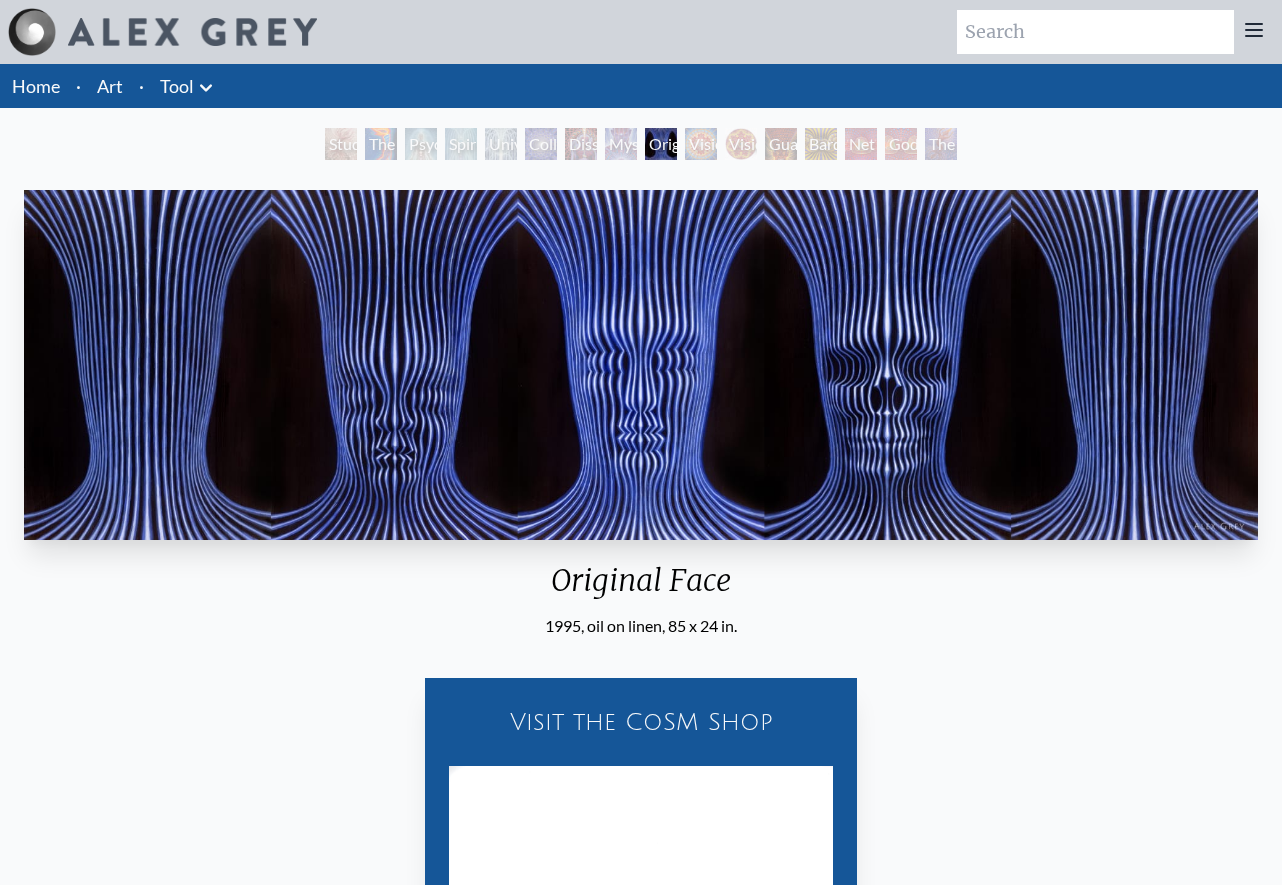 click on "Dissectional Art for Tool's Lateralus CD" at bounding box center [581, 144] 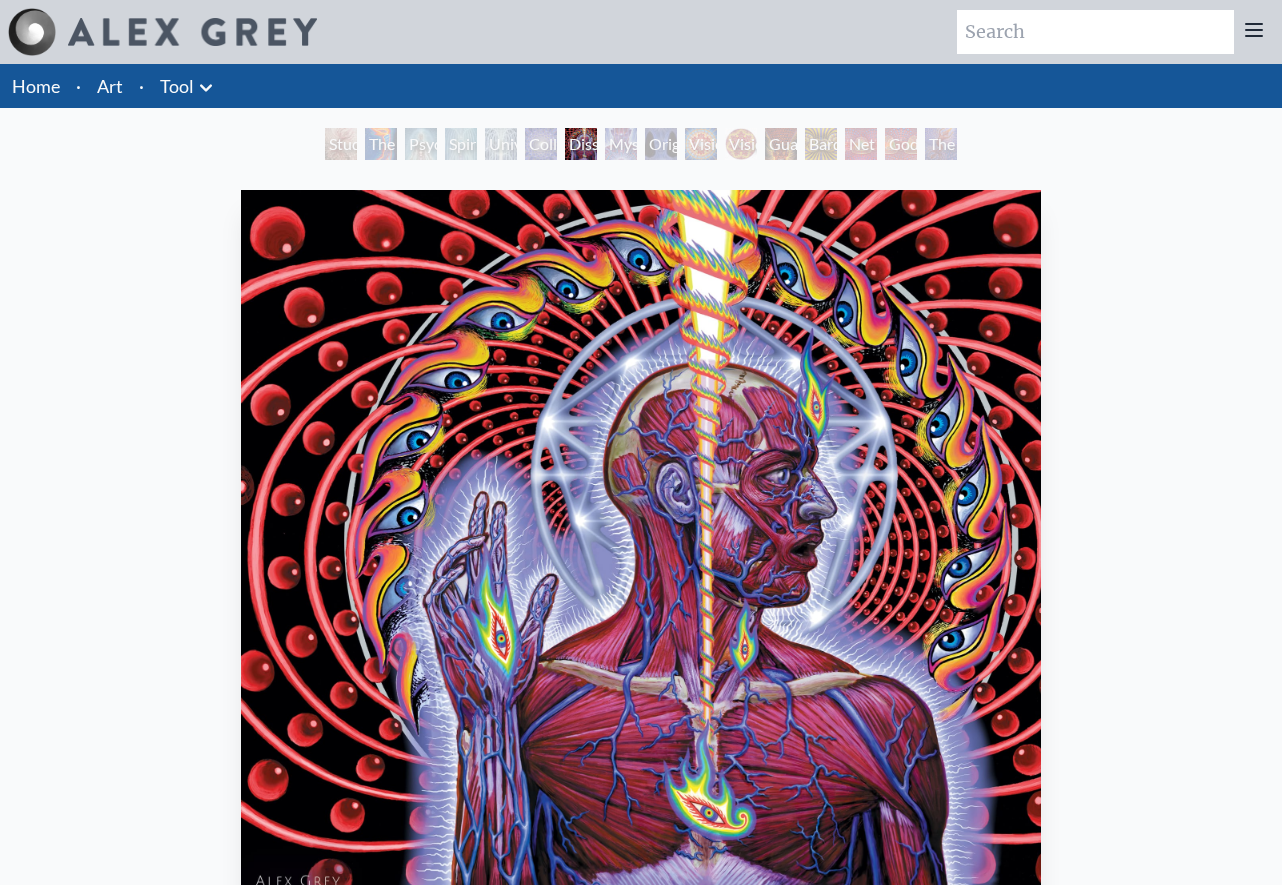 click on "Psychic Energy System" at bounding box center (421, 144) 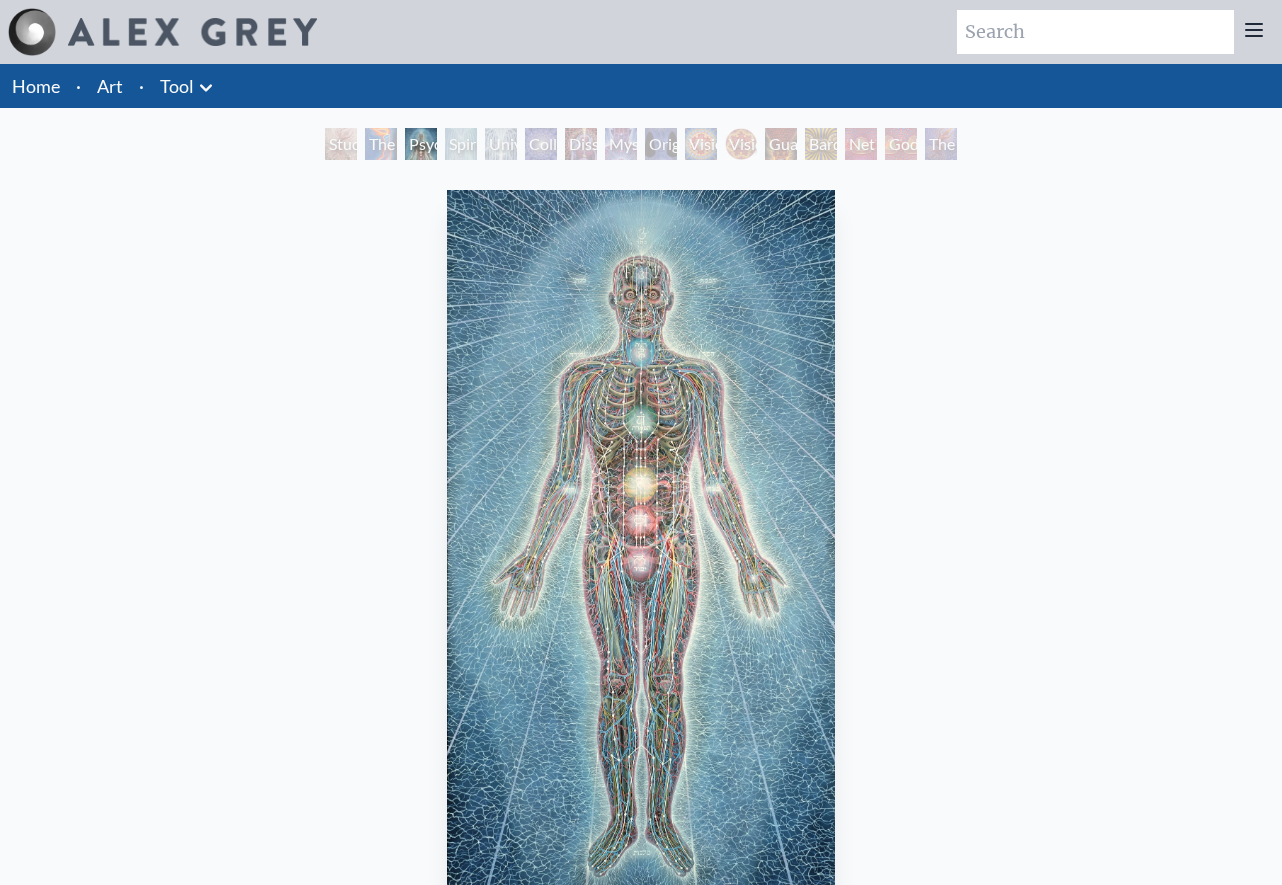 click on "Study for the Great Turn The Torch Psychic Energy System Spiritual Energy System Universal Mind Lattice Collective Vision Dissectional Art for Tool's Lateralus CD Mystic Eye Original Face Vision Crystal Vision Crystal Tondo Guardian of Infinite Vision Bardo Being Net of Being Godself The Great Turn" at bounding box center [641, 147] 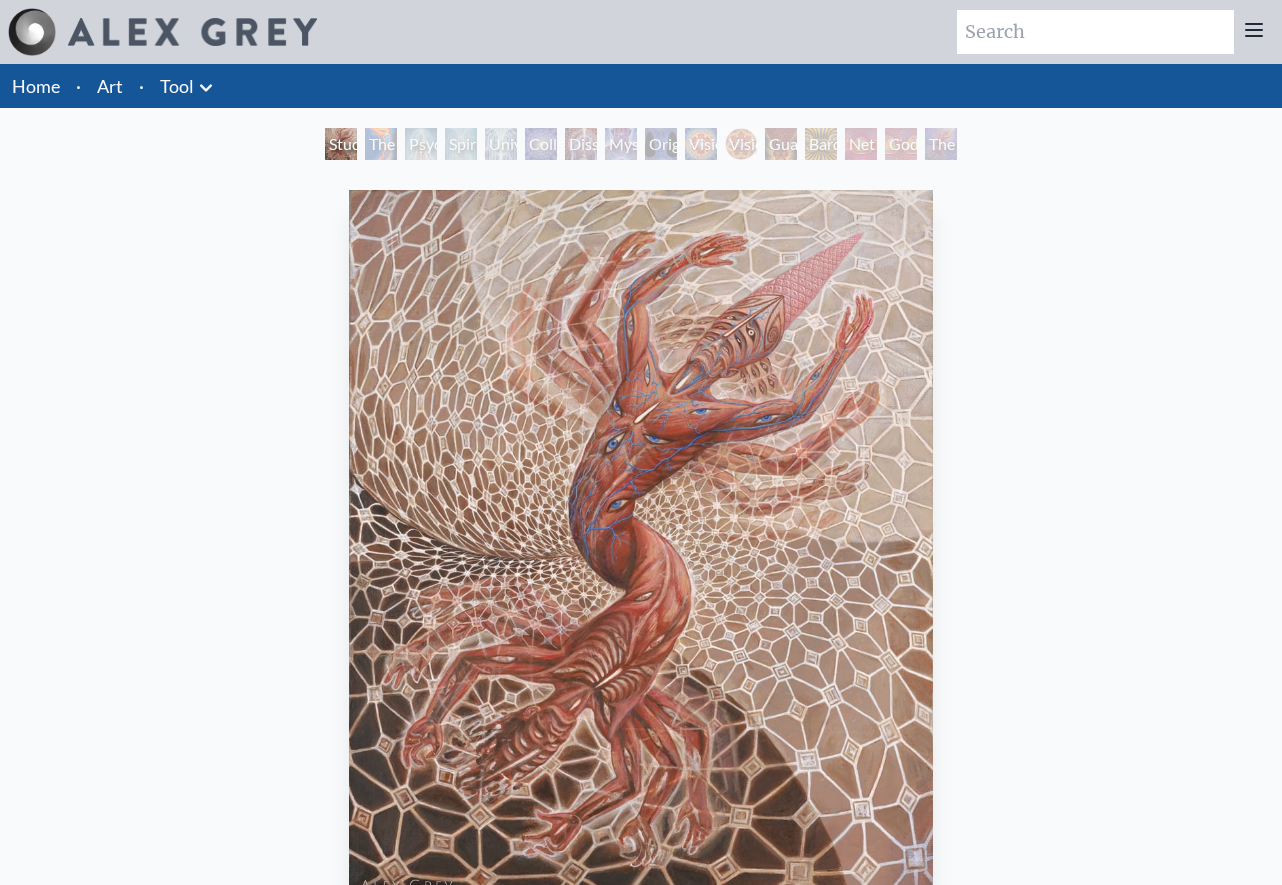 click on "Dissectional Art for Tool's Lateralus CD" at bounding box center [581, 144] 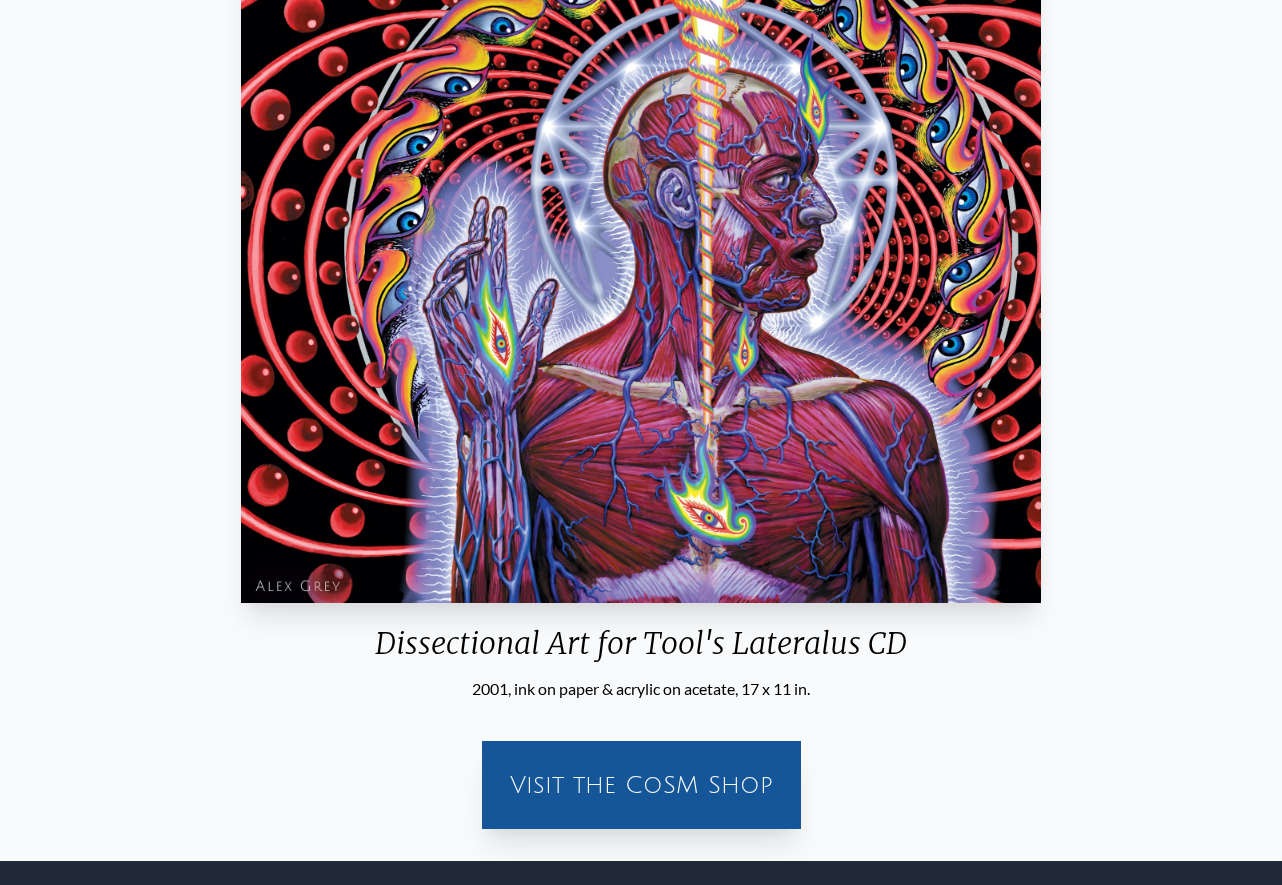 scroll, scrollTop: 0, scrollLeft: 0, axis: both 